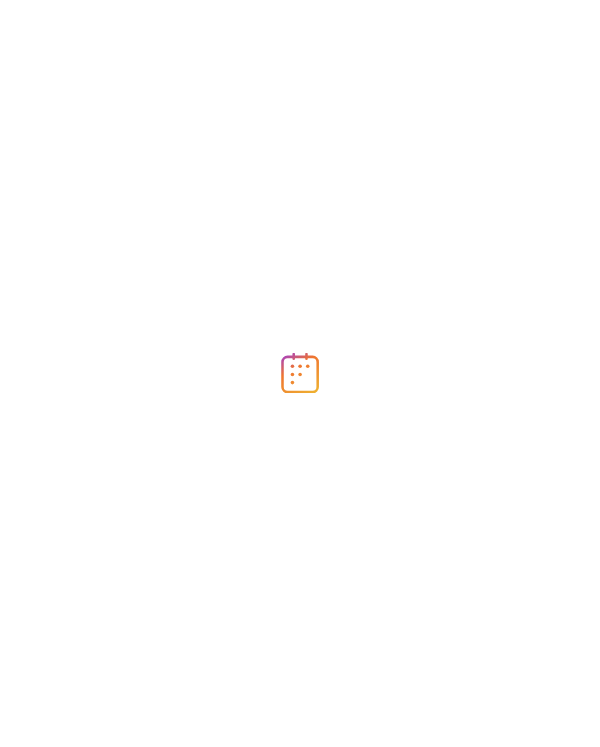 scroll, scrollTop: 0, scrollLeft: 0, axis: both 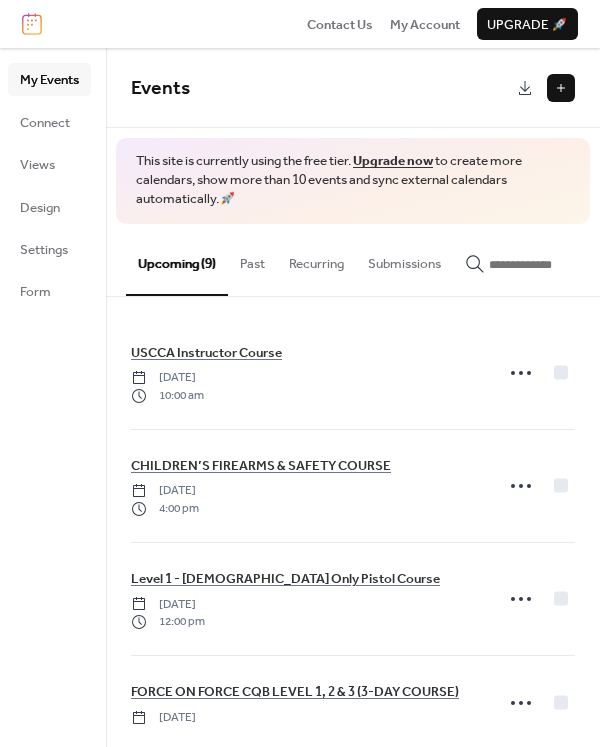 click on "Past" at bounding box center [252, 259] 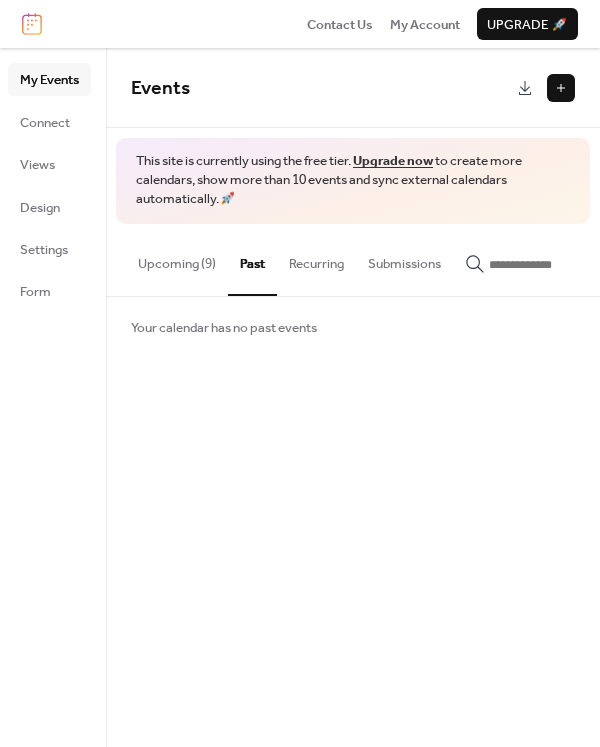 click on "Upcoming  (9)" at bounding box center (177, 259) 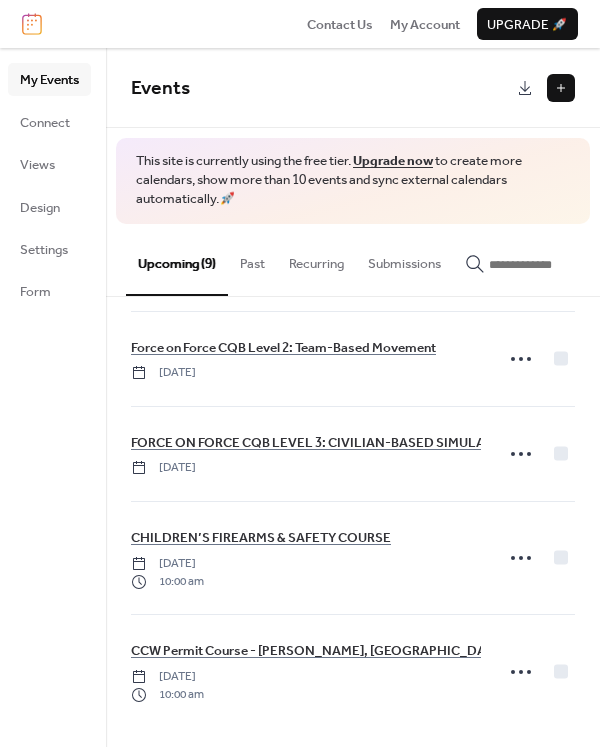 scroll, scrollTop: 542, scrollLeft: 0, axis: vertical 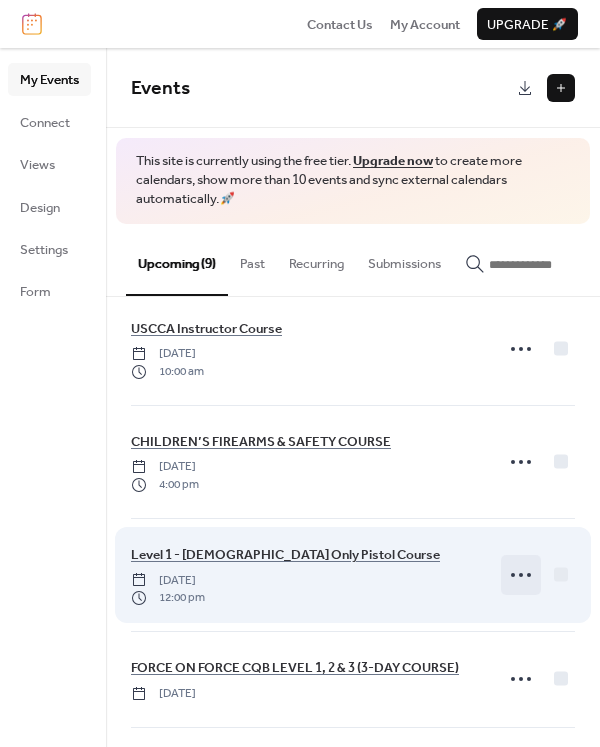 click 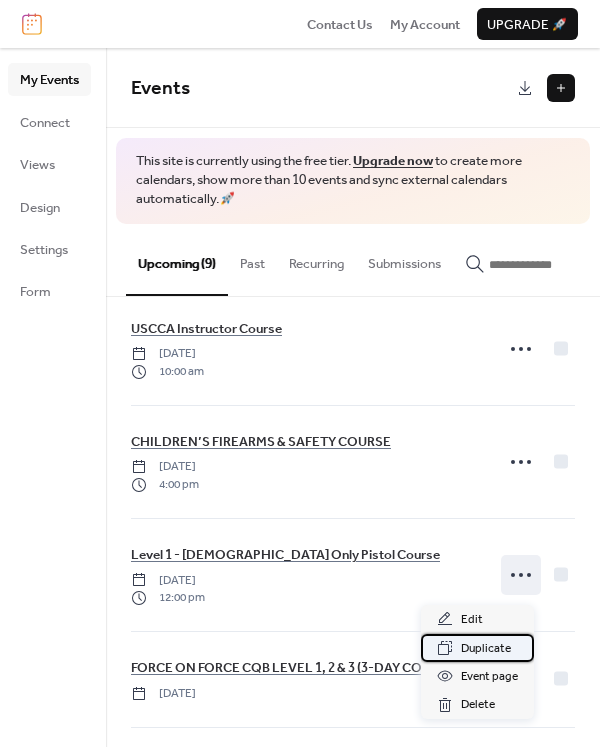 click on "Duplicate" at bounding box center [486, 649] 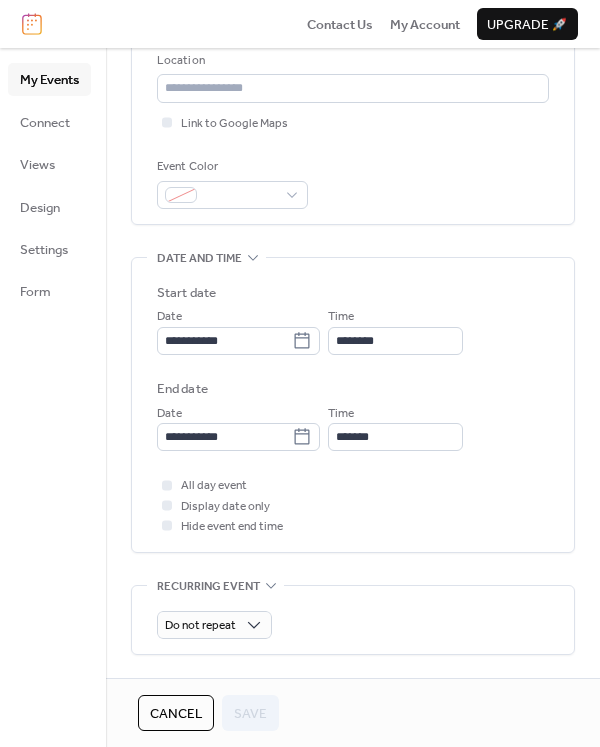 scroll, scrollTop: 424, scrollLeft: 0, axis: vertical 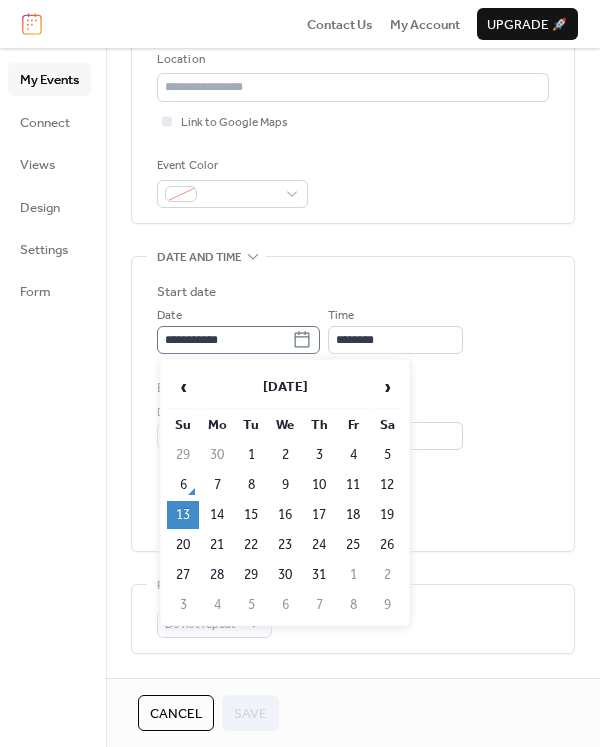 click 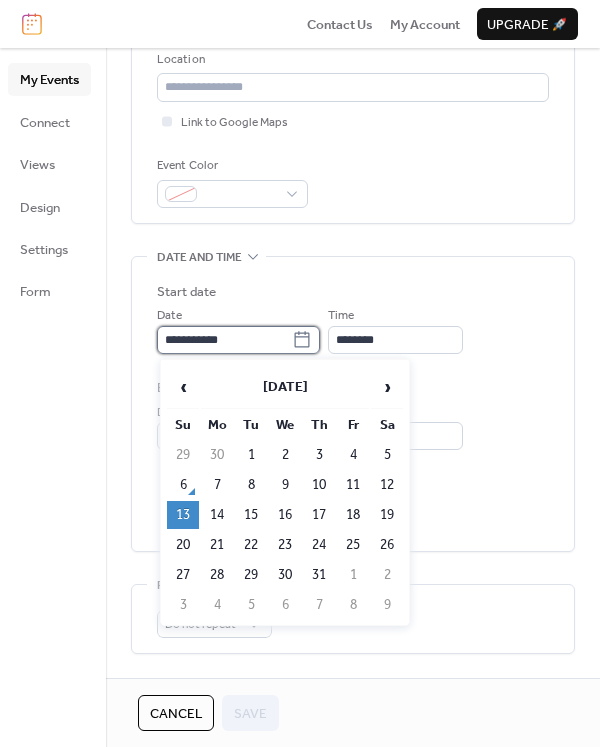 click on "**********" at bounding box center (224, 340) 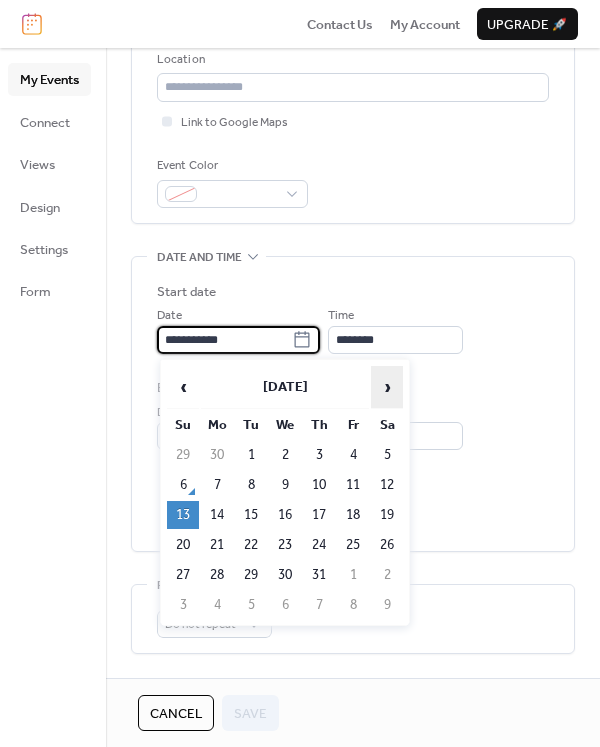 click on "›" at bounding box center [387, 387] 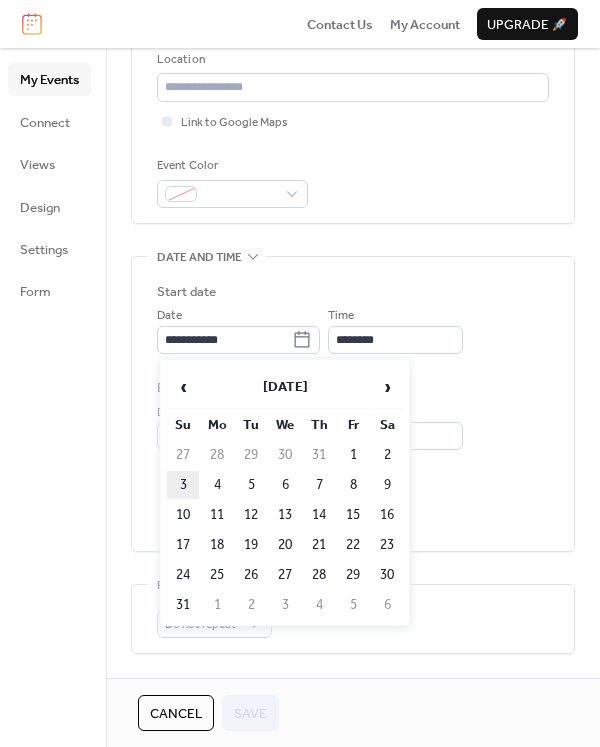 click on "3" at bounding box center (183, 485) 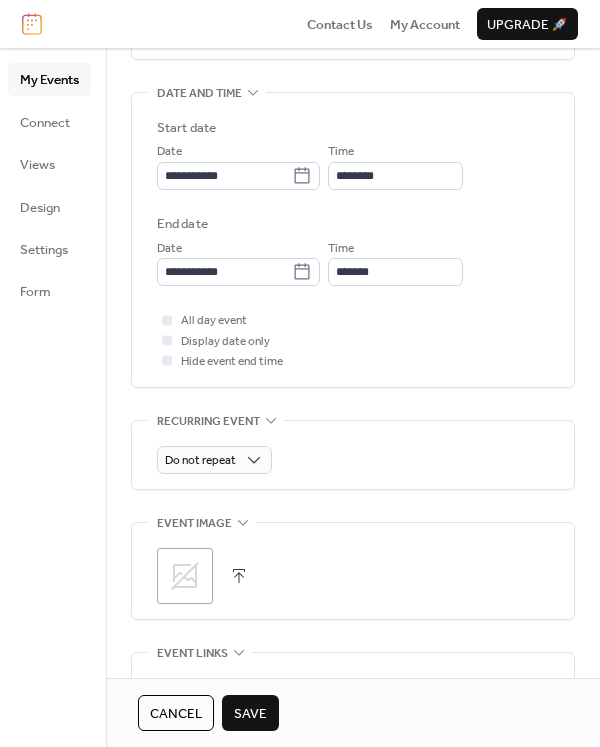 scroll, scrollTop: 576, scrollLeft: 0, axis: vertical 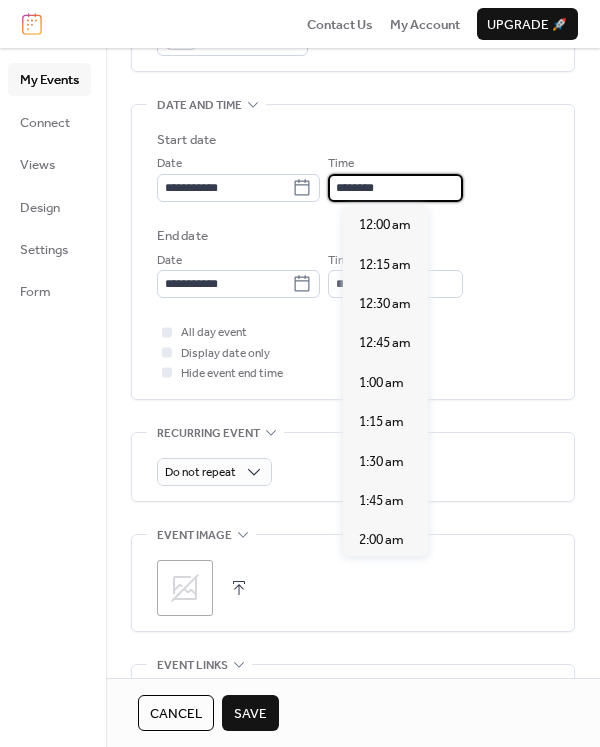 click on "********" at bounding box center [395, 188] 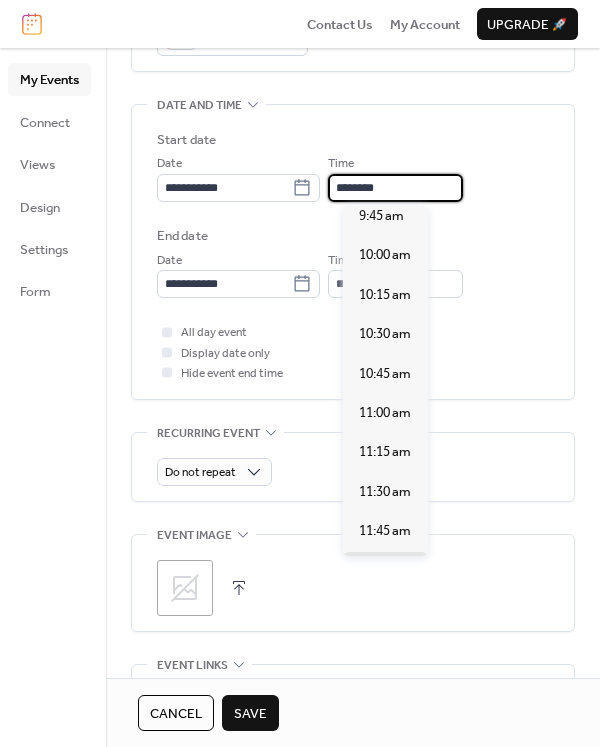 scroll, scrollTop: 1542, scrollLeft: 0, axis: vertical 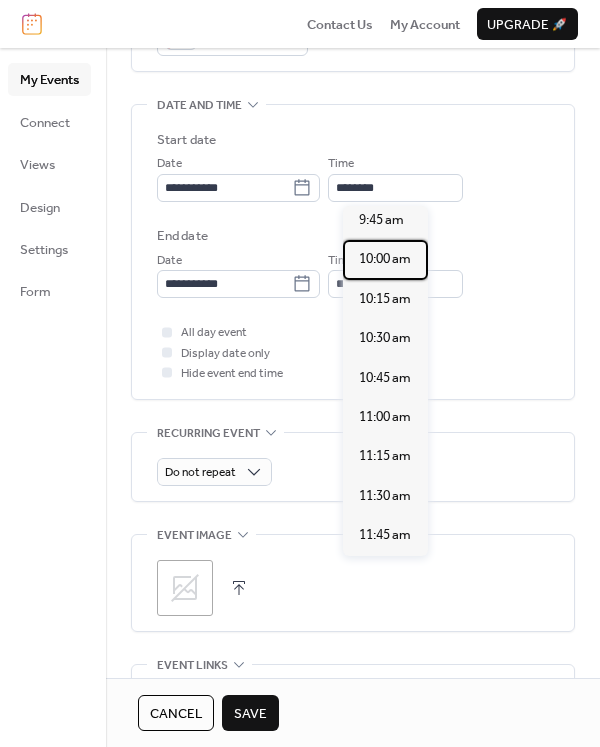 click on "10:00 am" at bounding box center (385, 259) 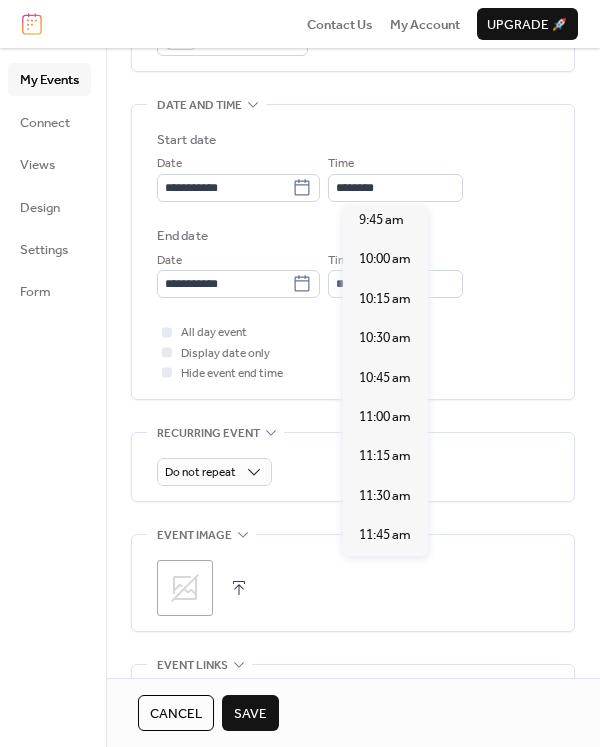 type on "********" 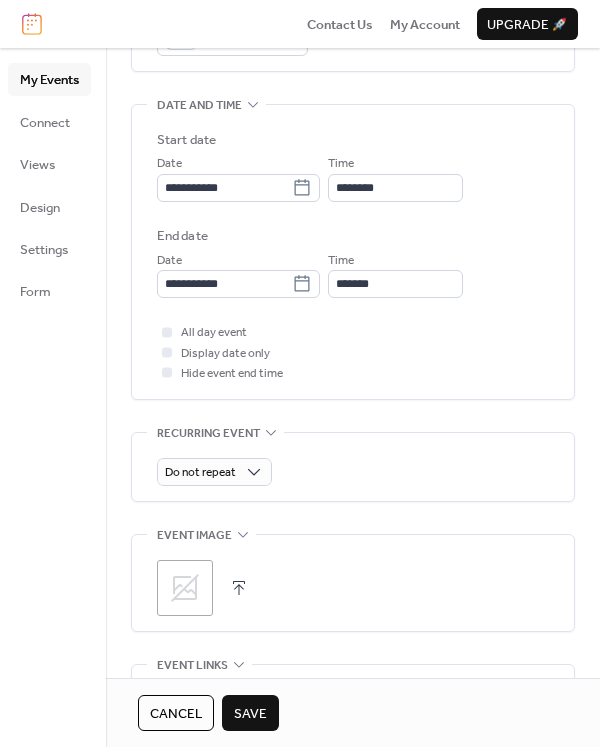 click on "All day event Display date only Hide event end time" at bounding box center [353, 352] 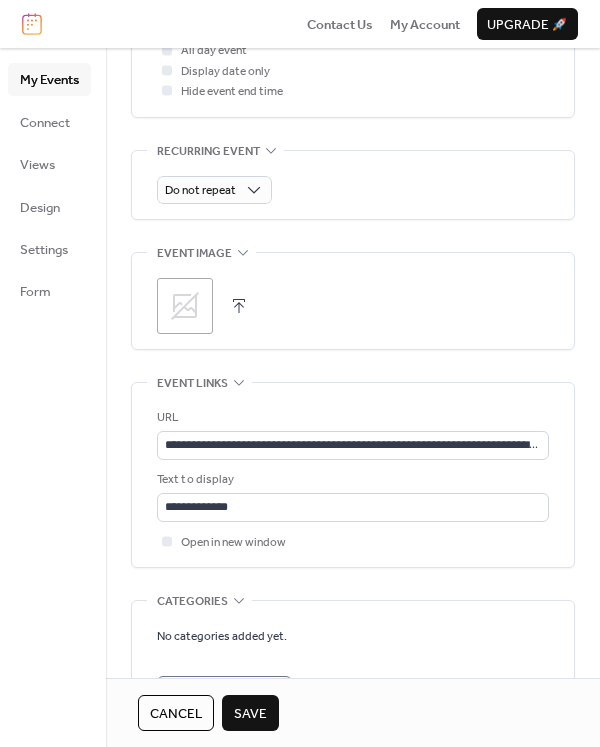 scroll, scrollTop: 999, scrollLeft: 0, axis: vertical 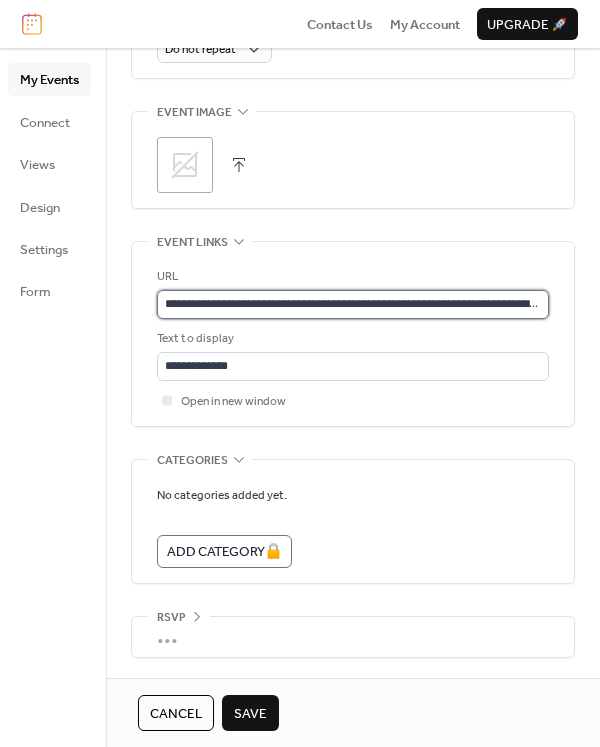 click on "**********" at bounding box center (353, 304) 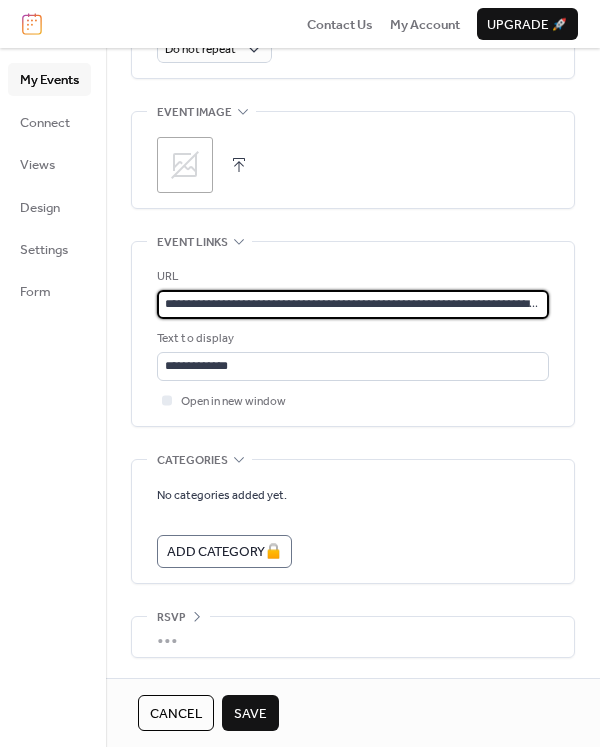click on "**********" at bounding box center (353, 304) 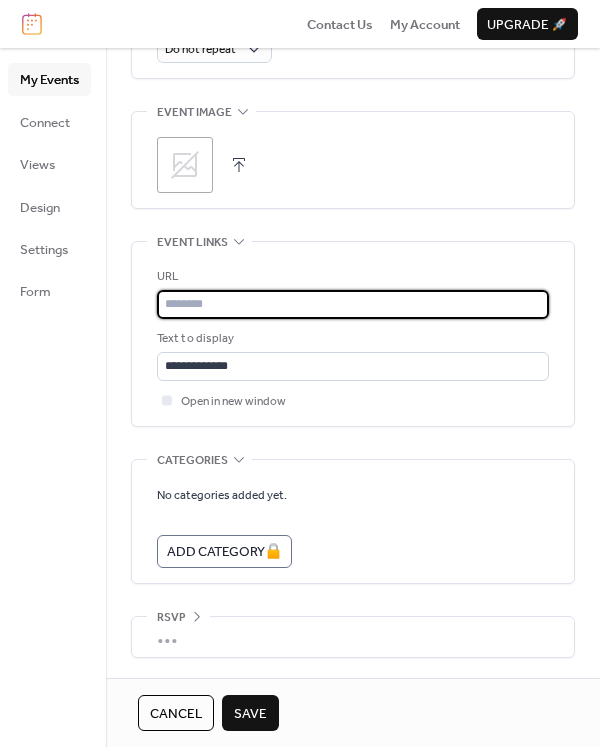 click at bounding box center [353, 304] 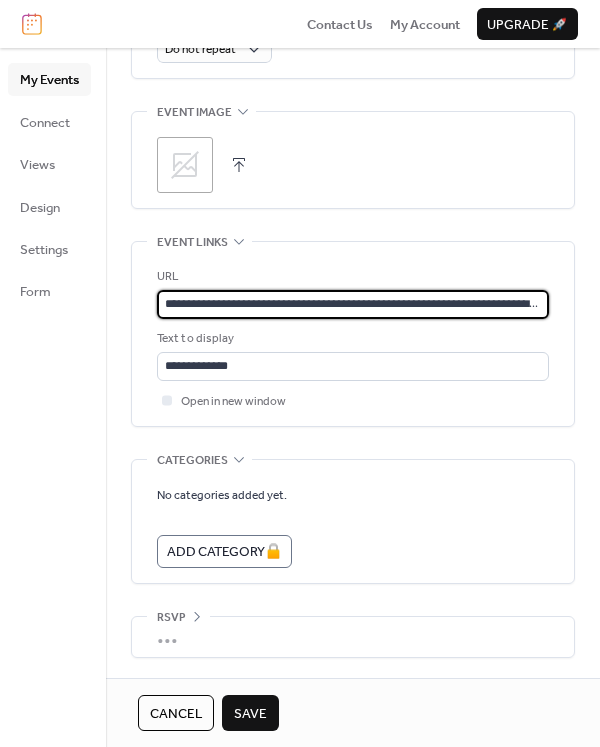 scroll, scrollTop: 0, scrollLeft: 563, axis: horizontal 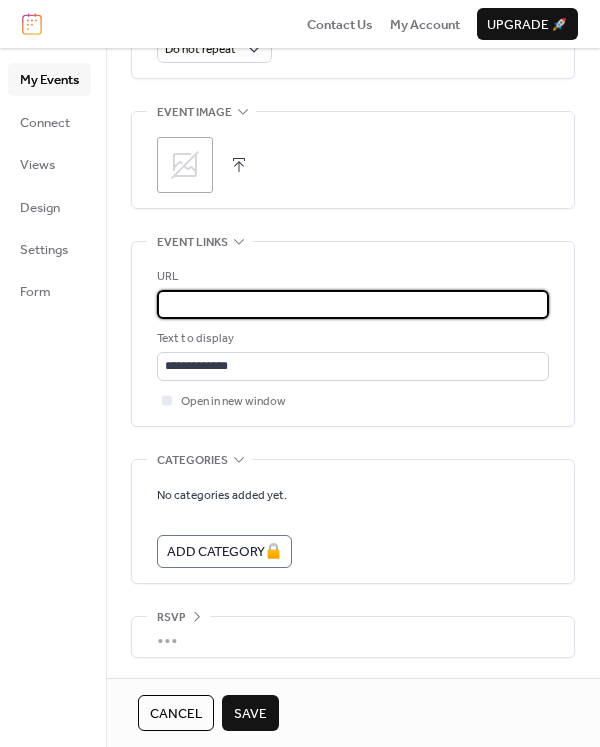 type on "**********" 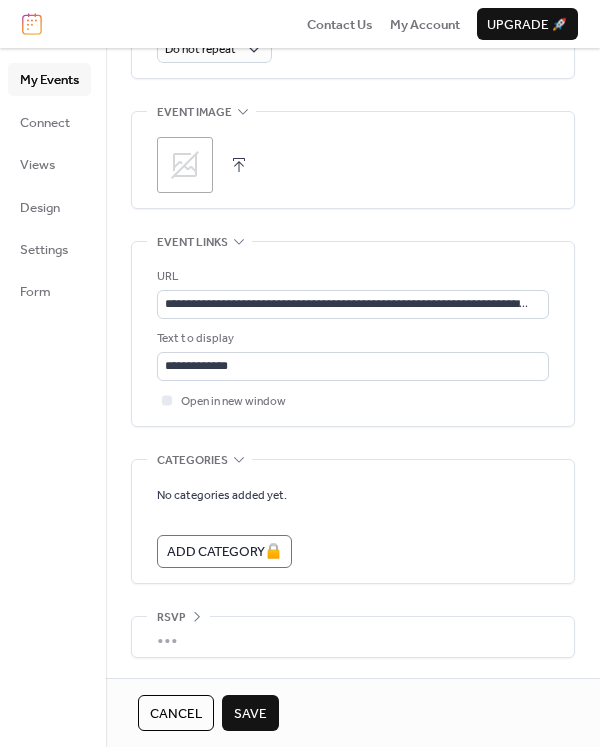 click on "URL" at bounding box center [351, 277] 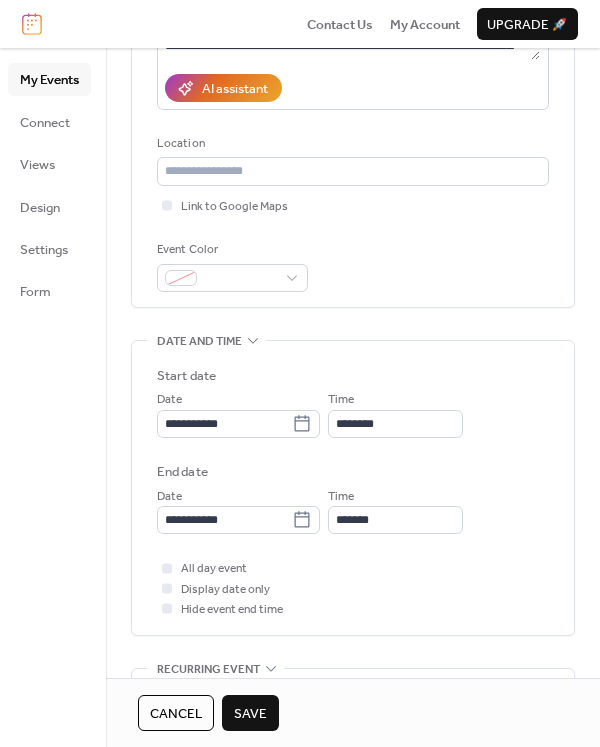 scroll, scrollTop: 0, scrollLeft: 0, axis: both 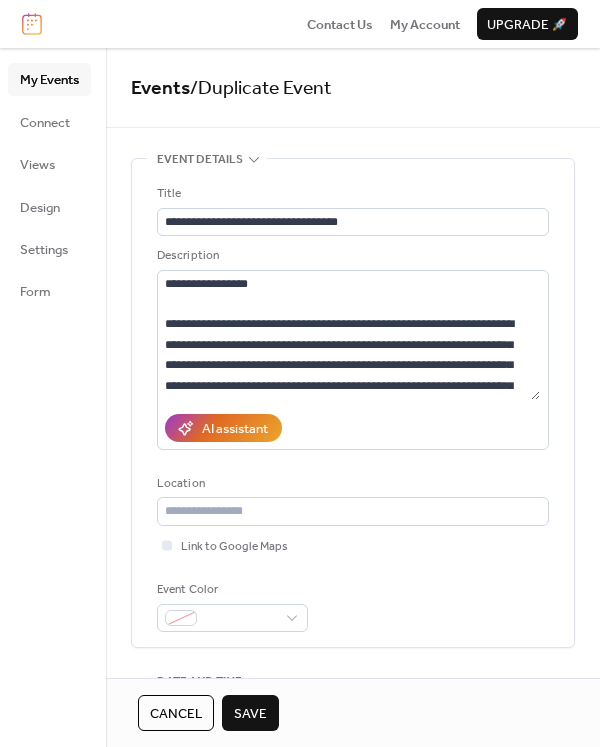 click on "Save" at bounding box center [250, 714] 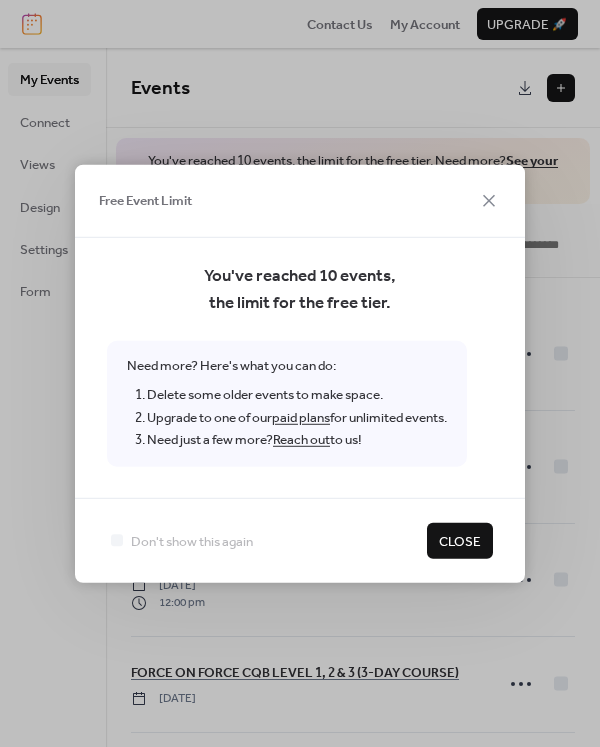 click on "Close" at bounding box center [460, 541] 